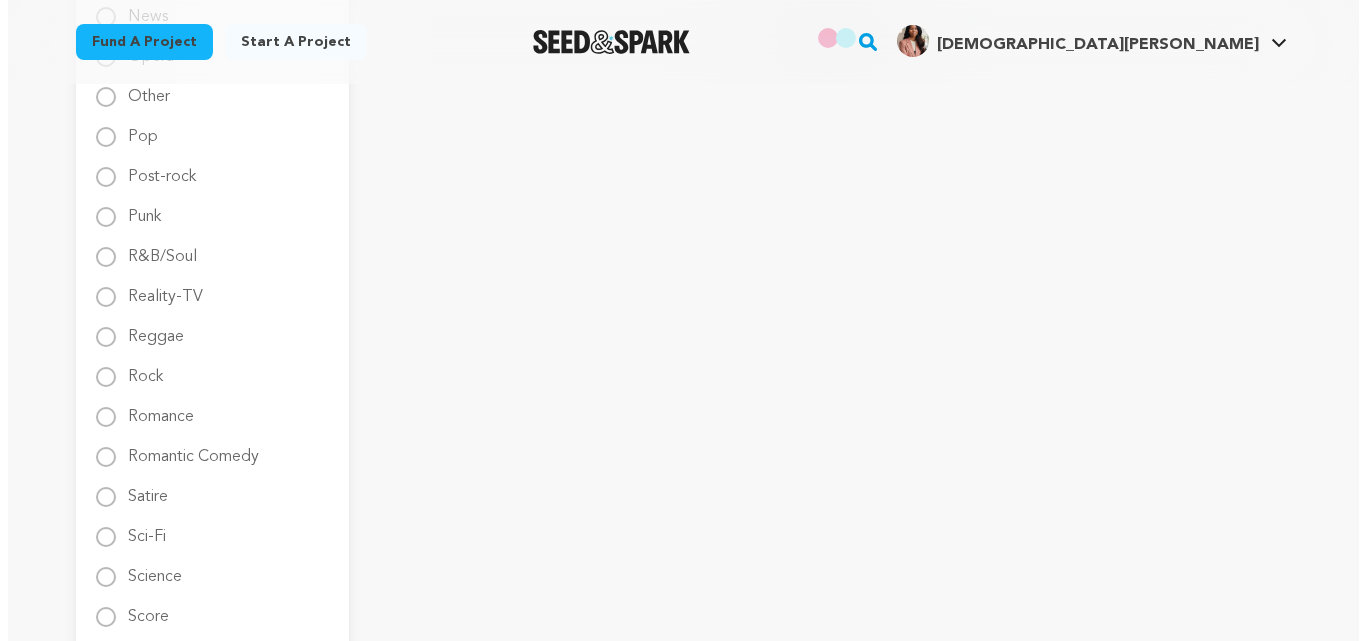 scroll, scrollTop: 2462, scrollLeft: 0, axis: vertical 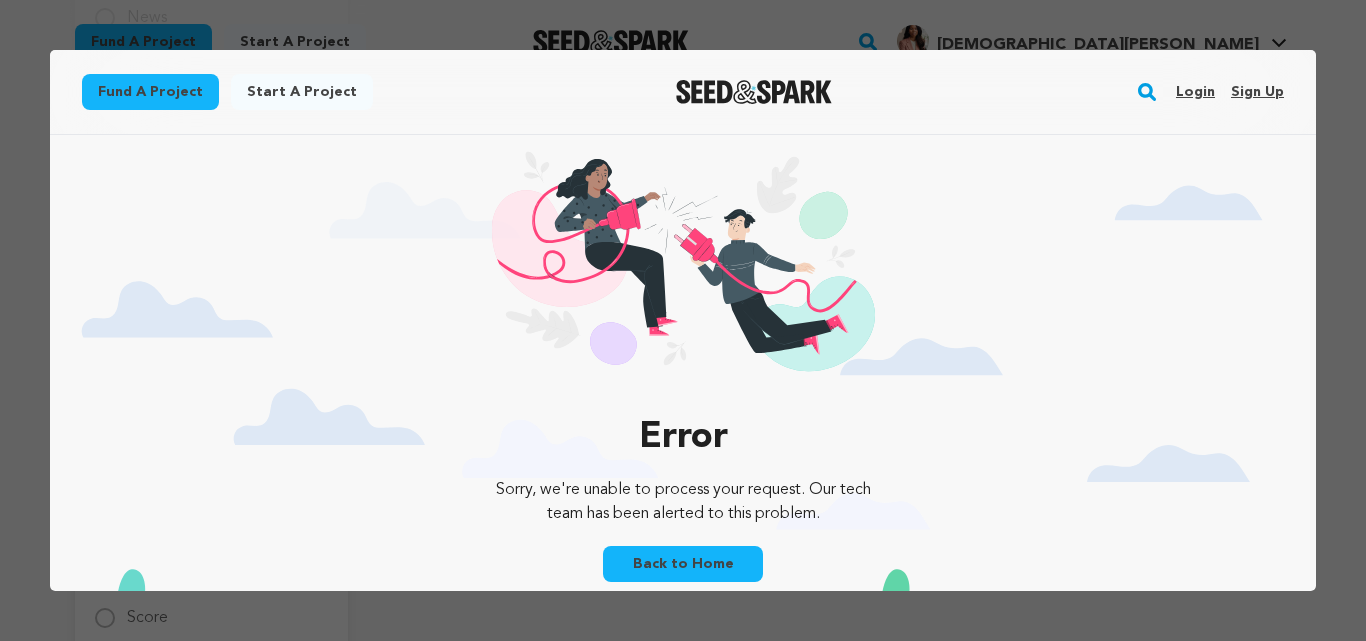 click on "Back to Home" at bounding box center [683, 564] 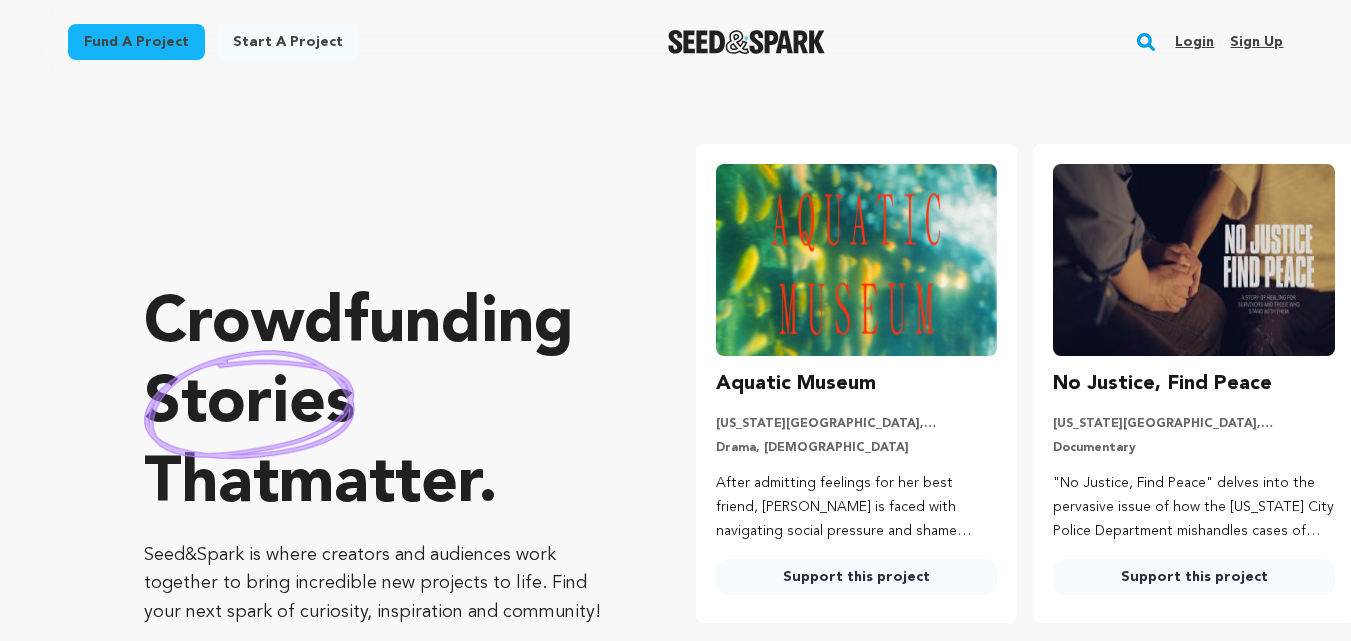 scroll, scrollTop: 0, scrollLeft: 0, axis: both 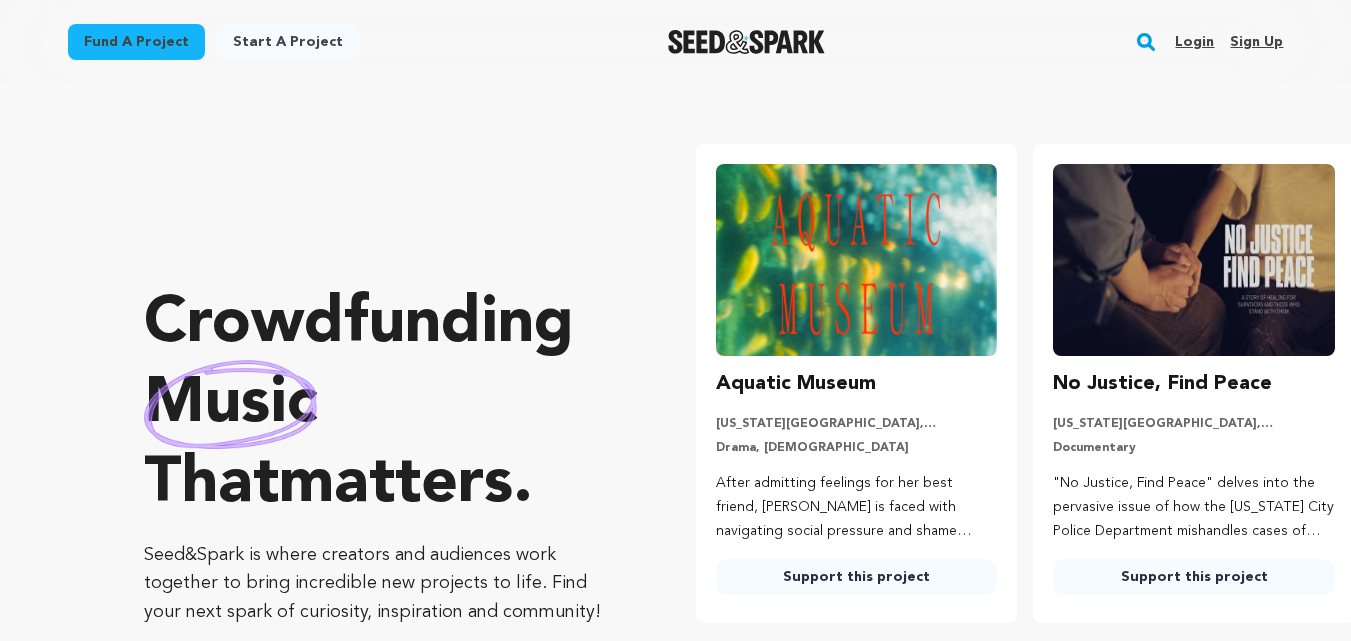 click on "Fund a project" at bounding box center [136, 42] 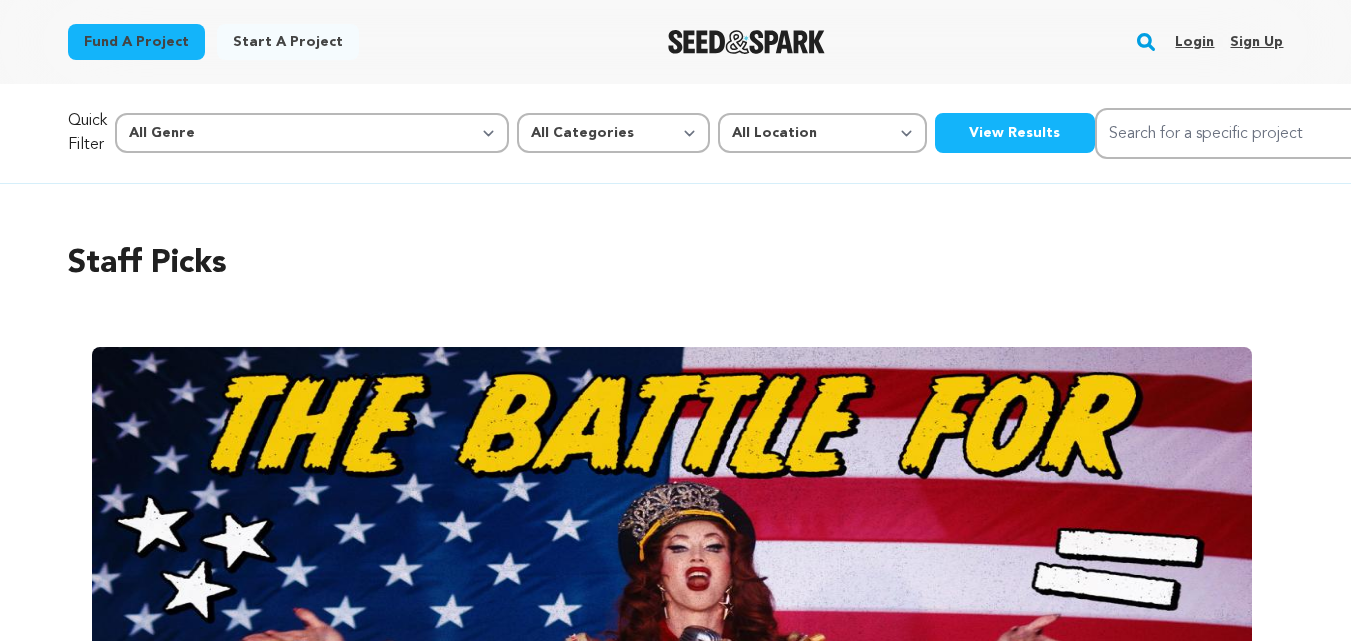 scroll, scrollTop: 0, scrollLeft: 0, axis: both 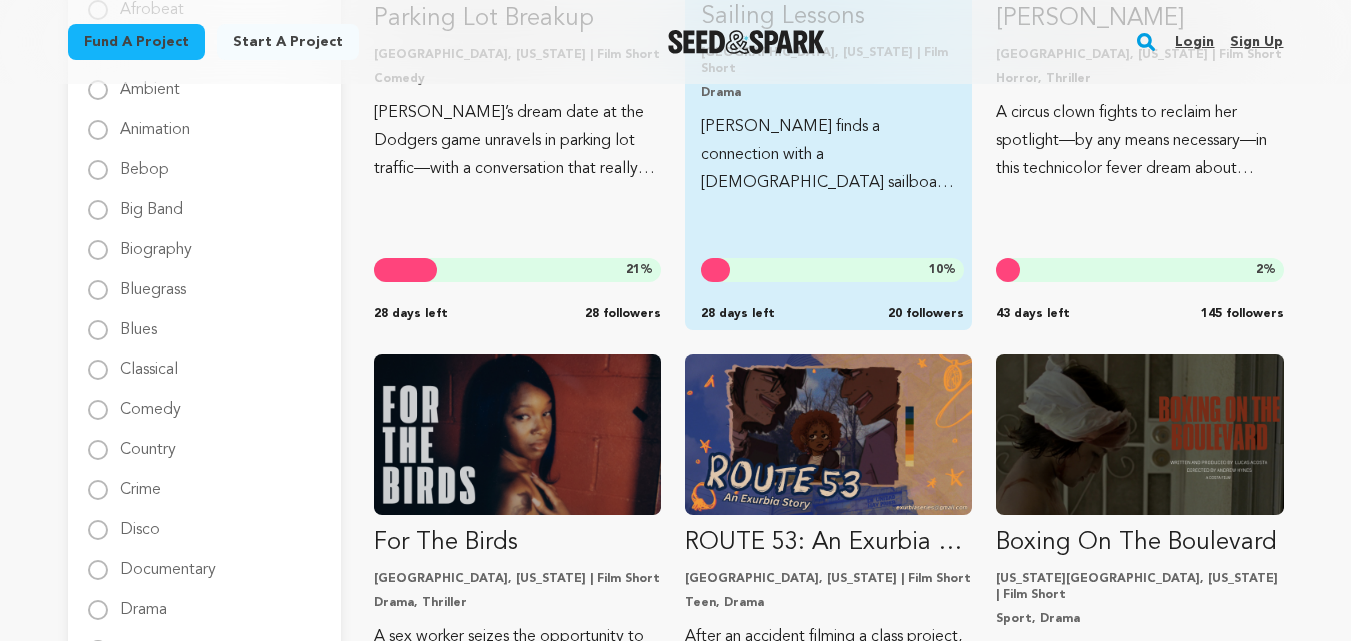 click on "10 %
28 days left
20 followers" at bounding box center (832, 290) 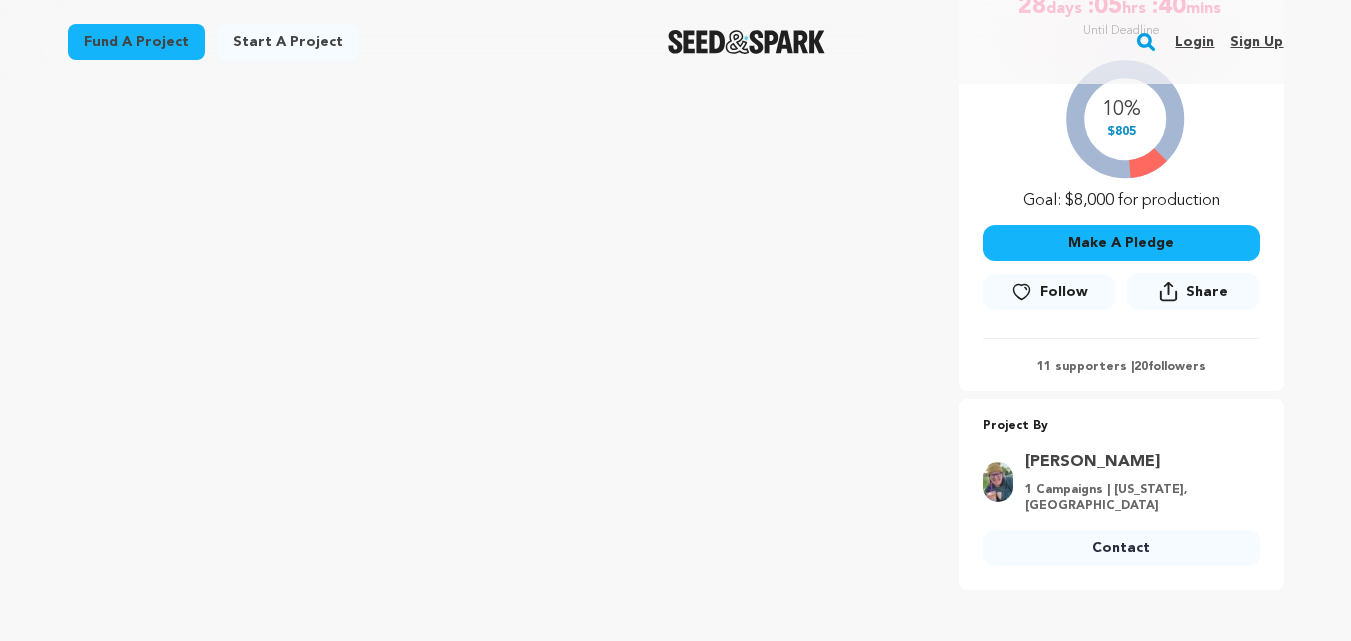 scroll, scrollTop: 410, scrollLeft: 0, axis: vertical 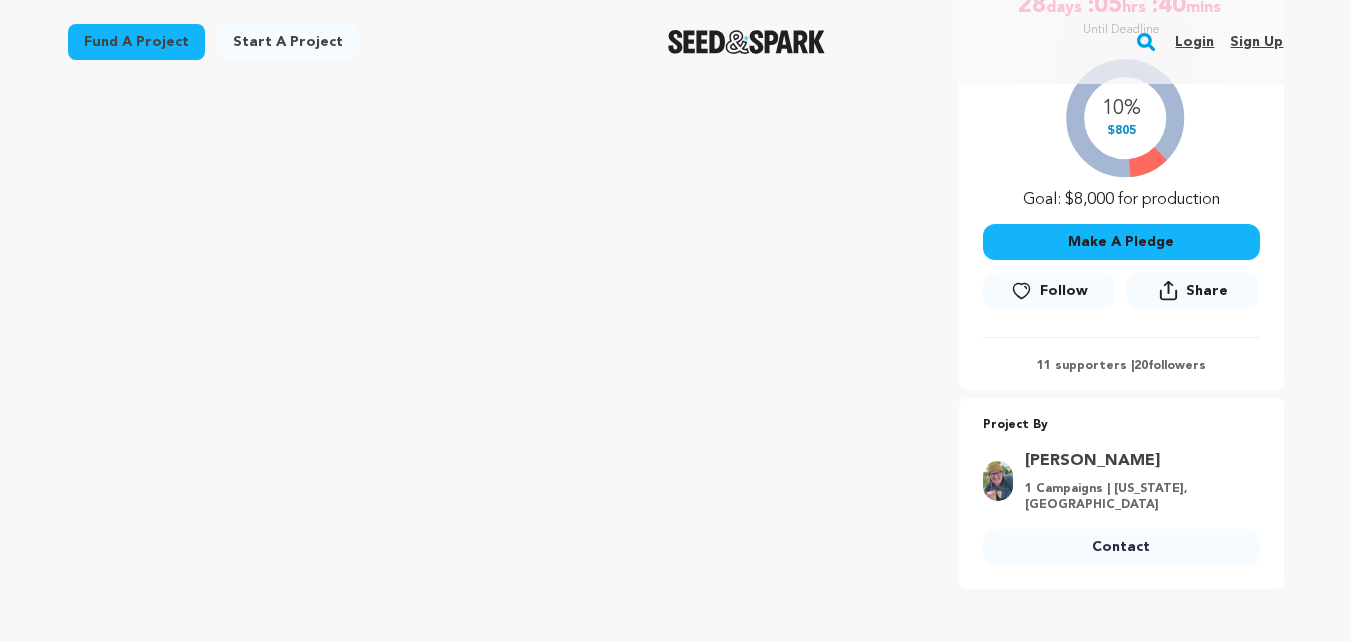 click on "Contact" at bounding box center (1121, 547) 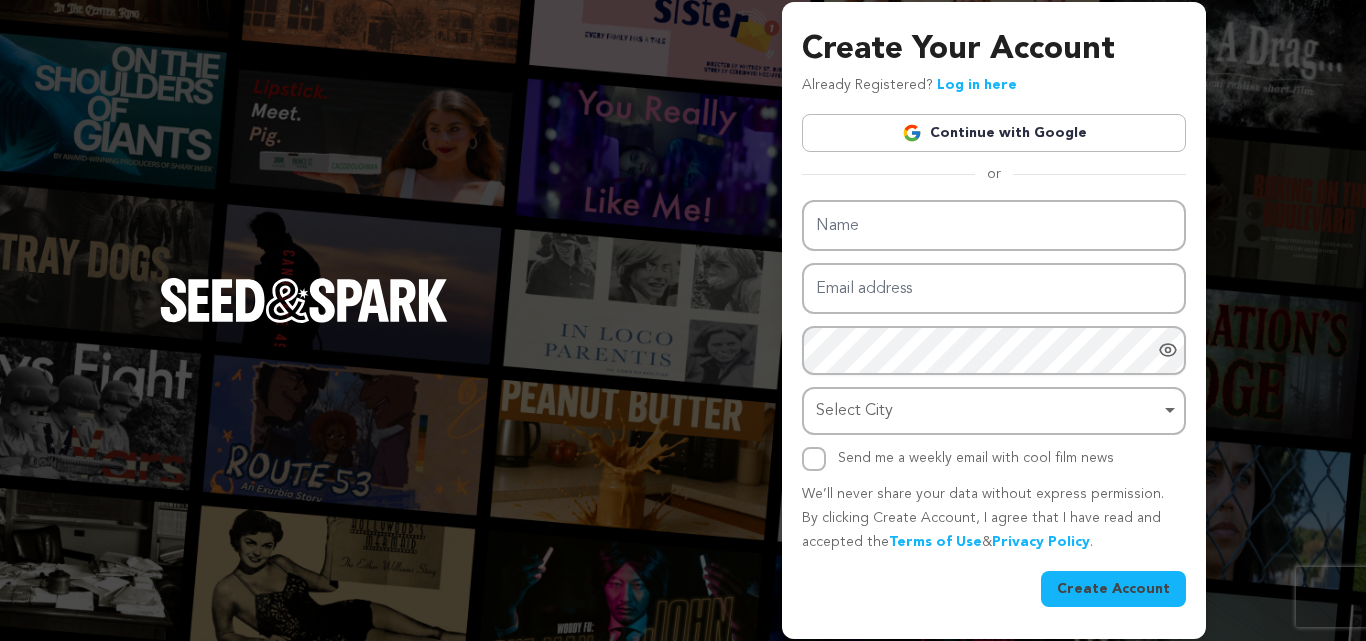 scroll, scrollTop: 0, scrollLeft: 0, axis: both 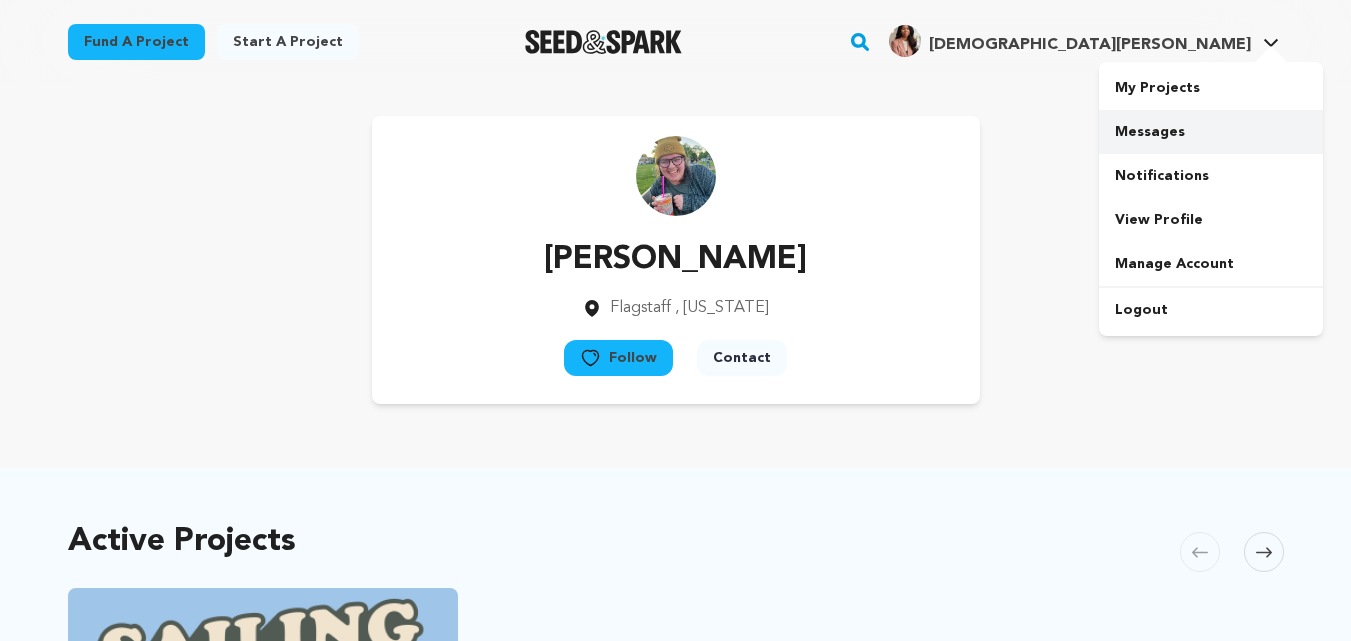 click on "Messages" at bounding box center (1211, 132) 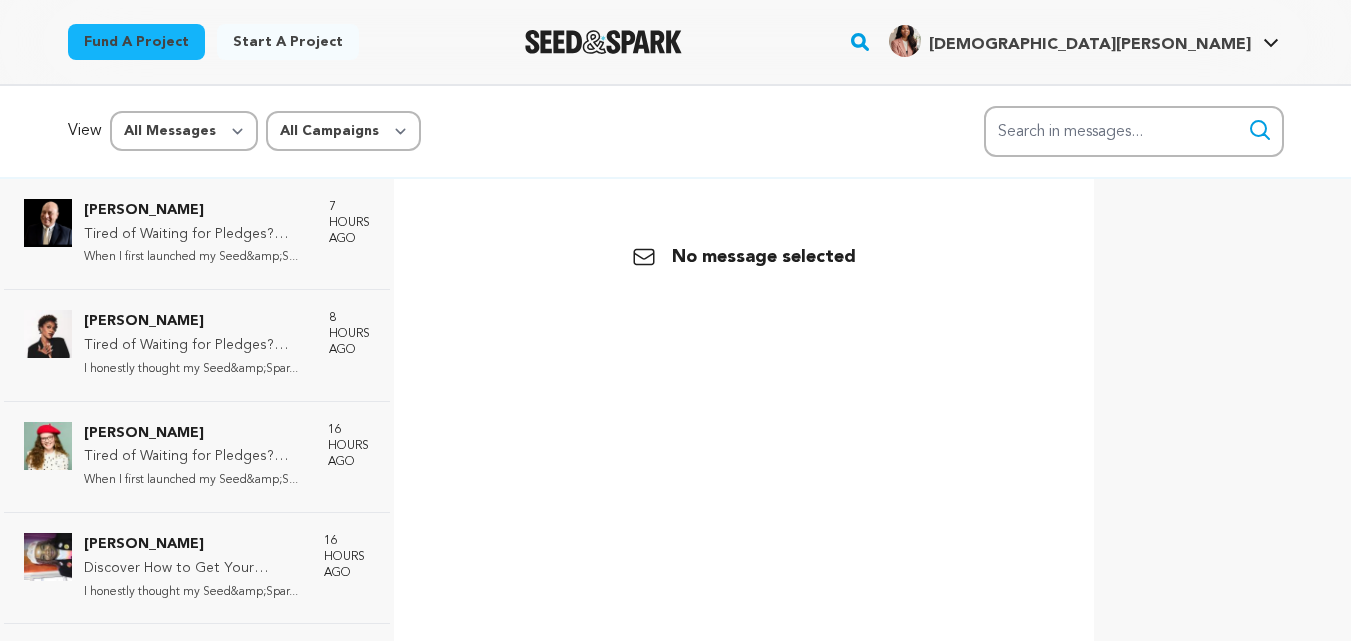 scroll, scrollTop: 0, scrollLeft: 0, axis: both 